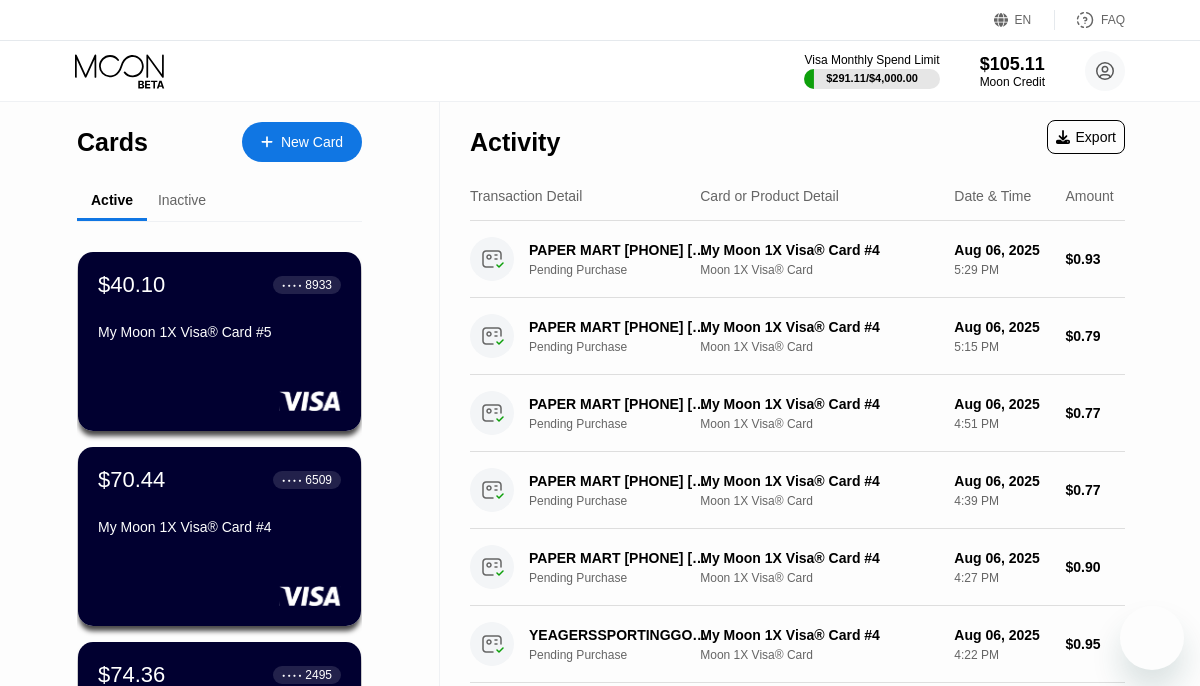 scroll, scrollTop: 0, scrollLeft: 0, axis: both 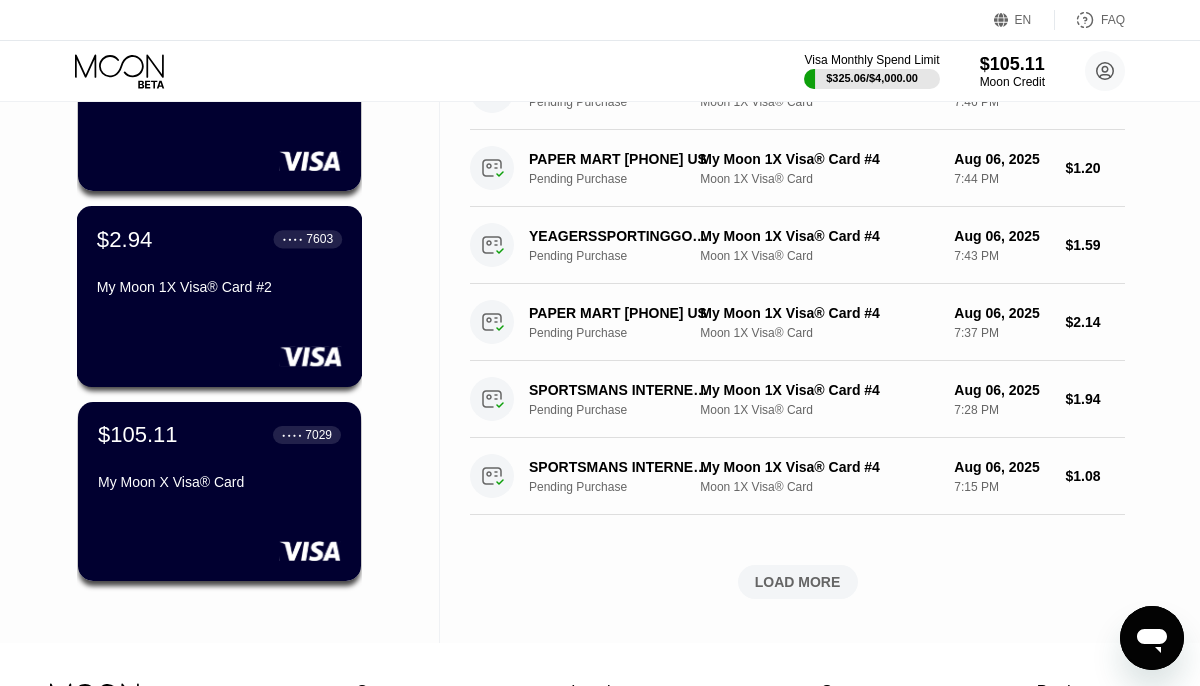 click on "$2.94 ● ● ● ● [CARD] My Moon 1X Visa® Card #2" at bounding box center (220, 296) 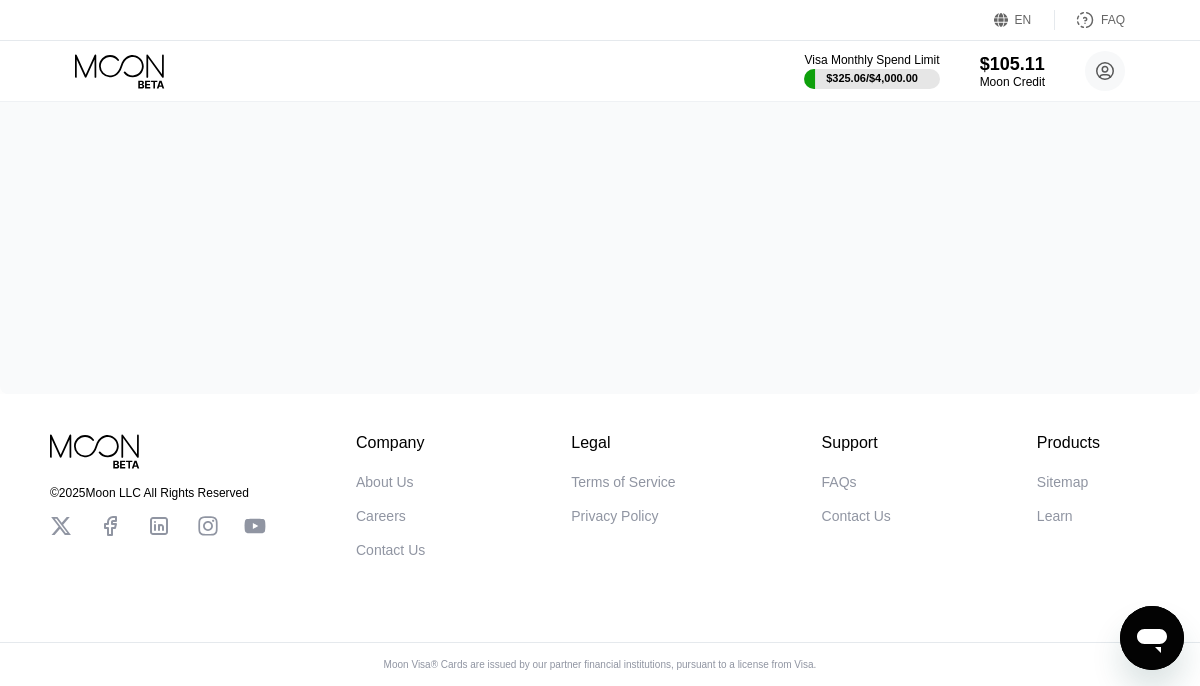 scroll, scrollTop: 0, scrollLeft: 0, axis: both 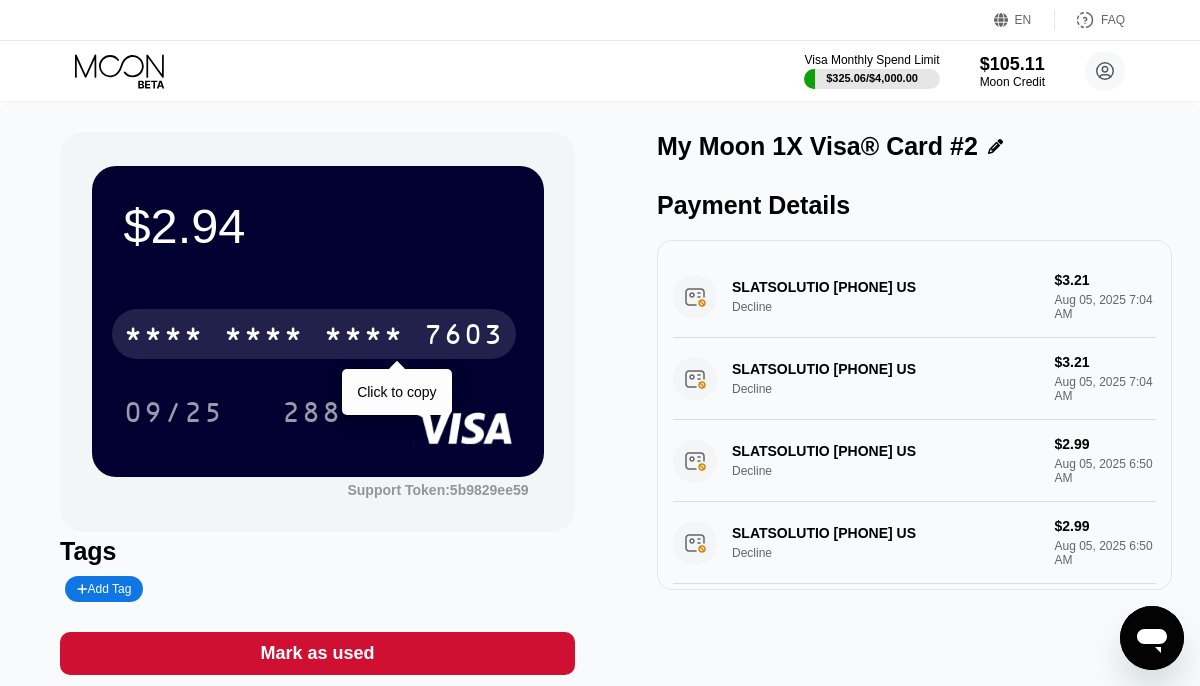click on "* * * * * * * * * * * * [CARD]" at bounding box center (314, 334) 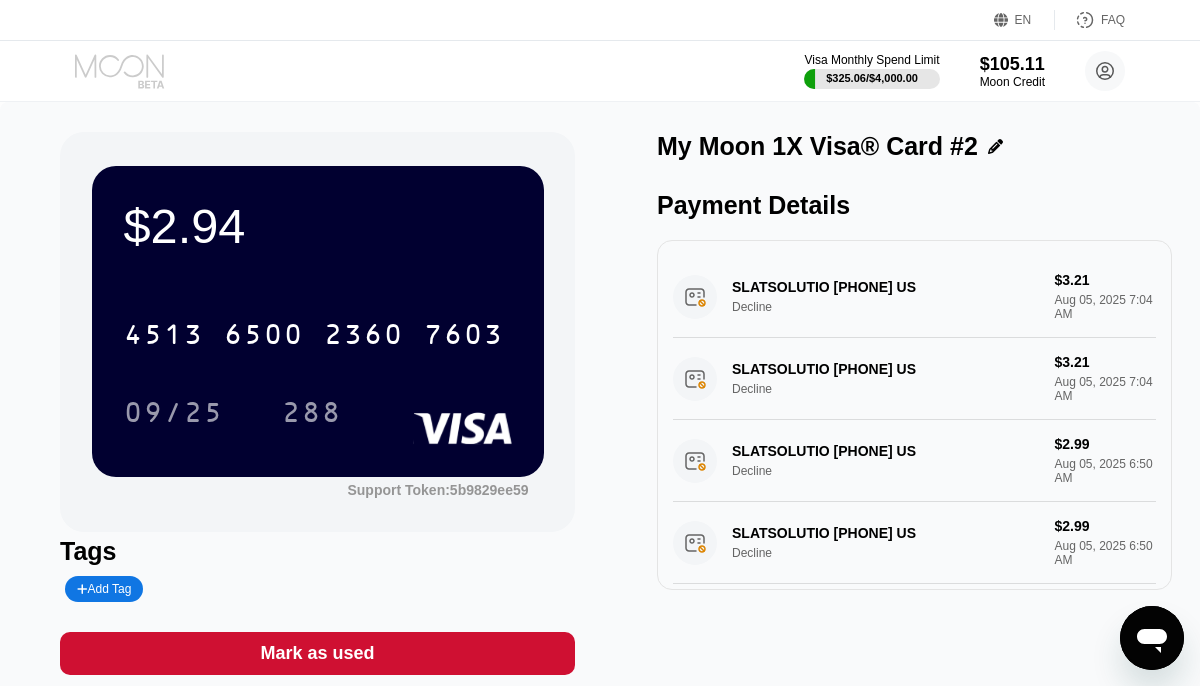 click 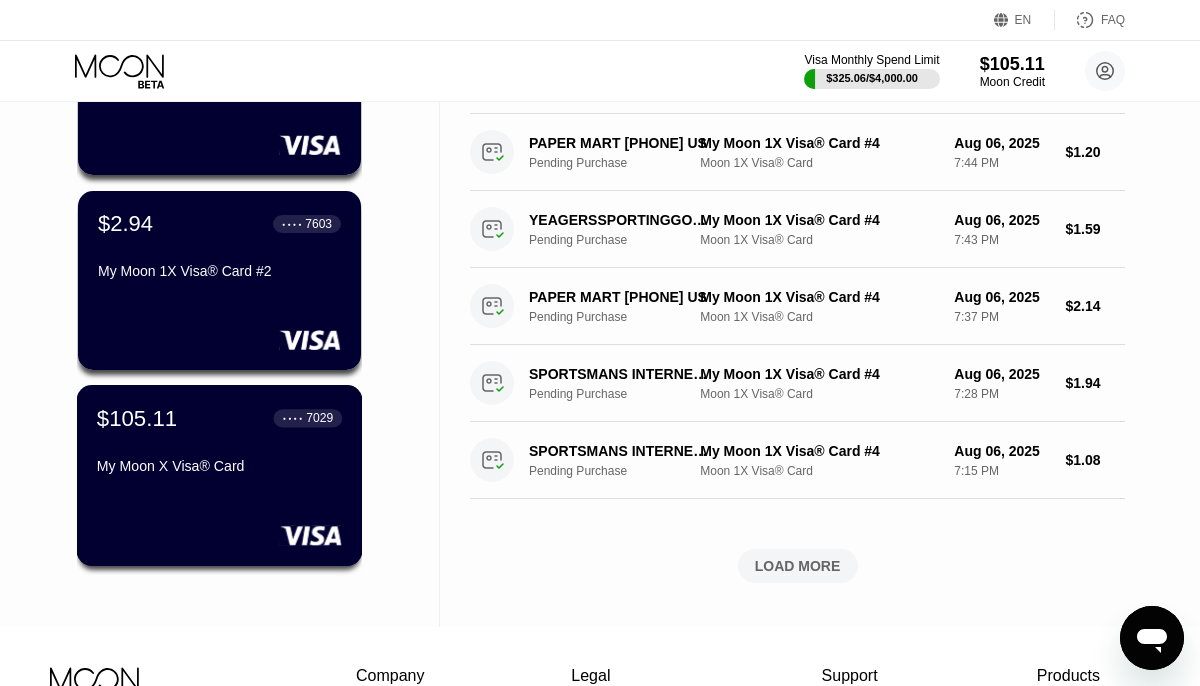 scroll, scrollTop: 605, scrollLeft: 0, axis: vertical 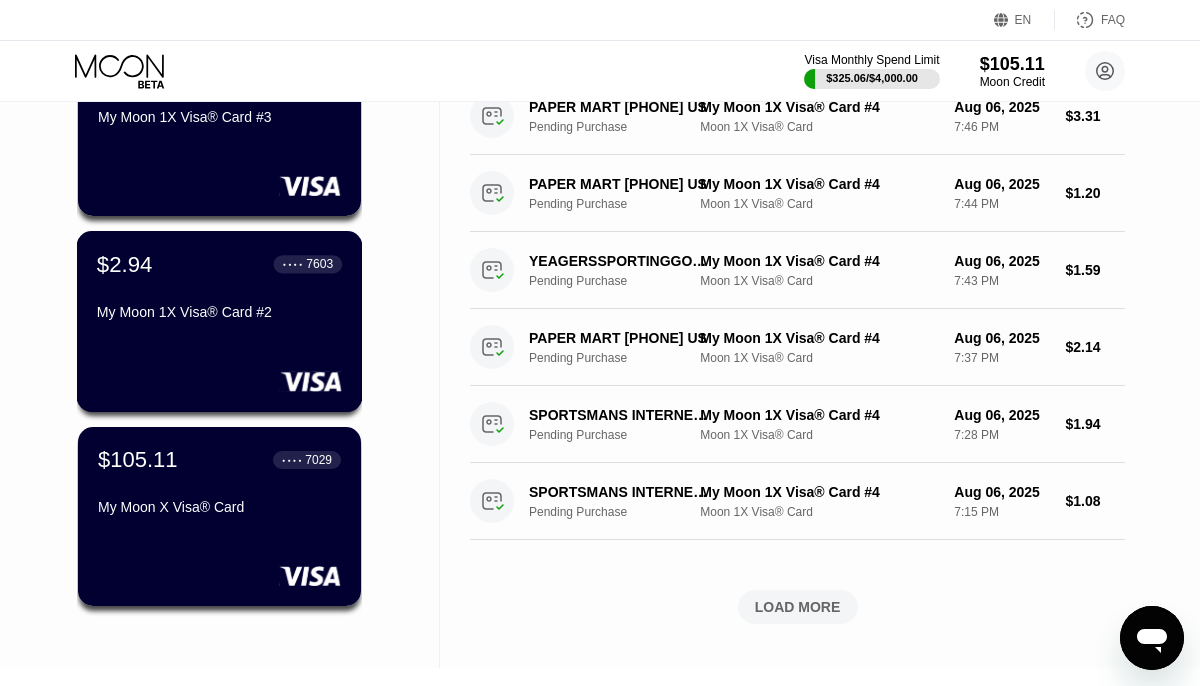 click on "My Moon 1X Visa® Card #2" at bounding box center [219, 312] 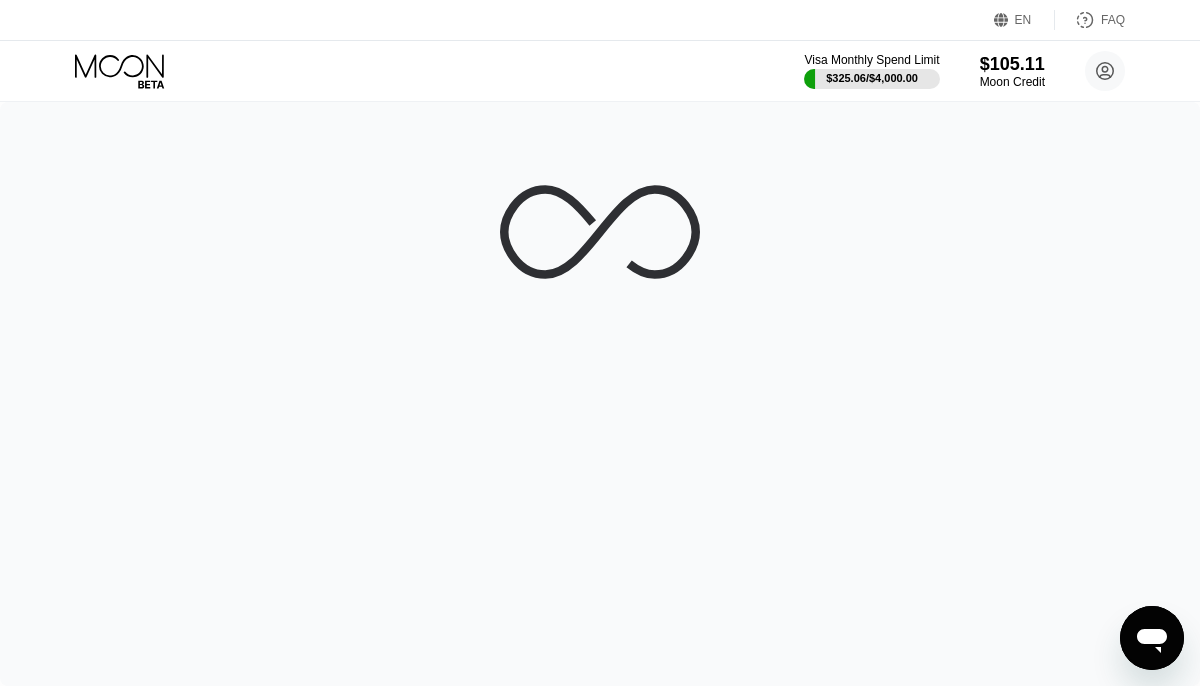 scroll, scrollTop: 0, scrollLeft: 0, axis: both 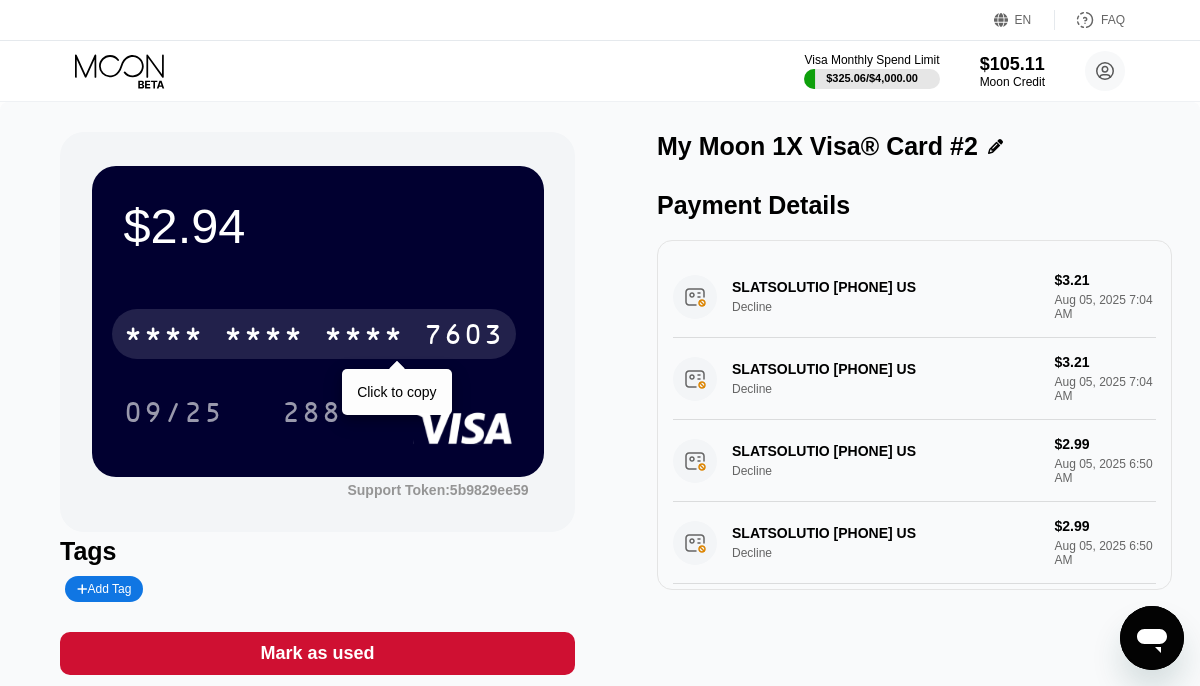 click on "7603" at bounding box center (464, 337) 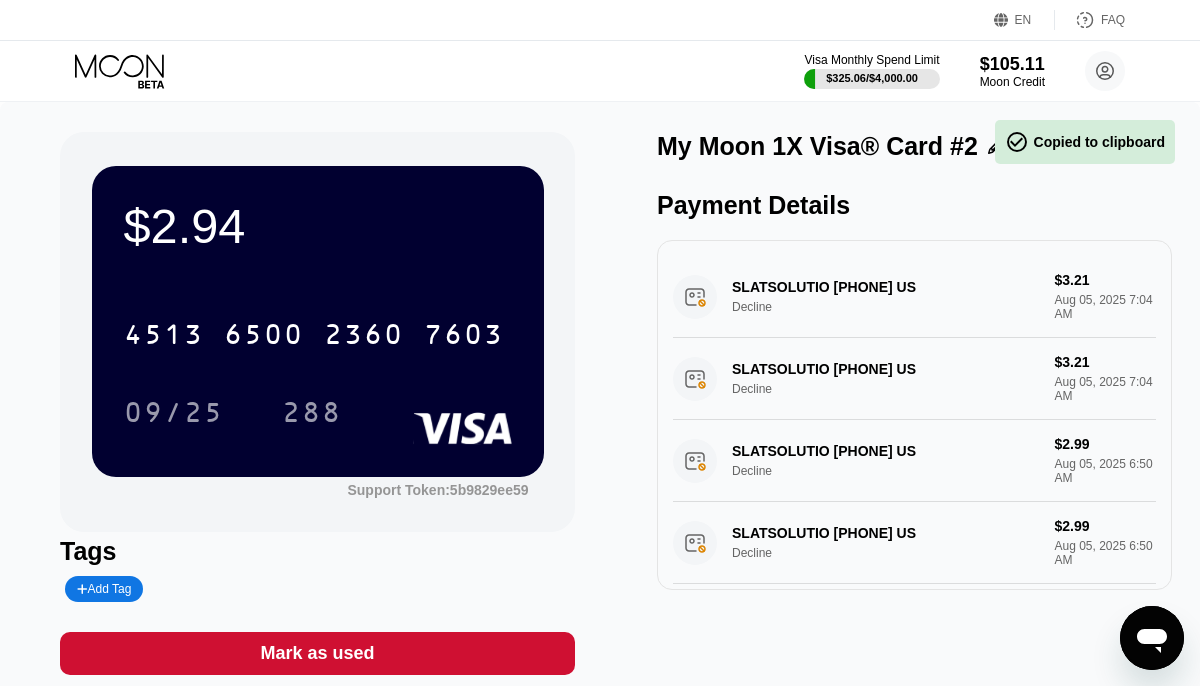 click on "Mark as used" at bounding box center (317, 653) 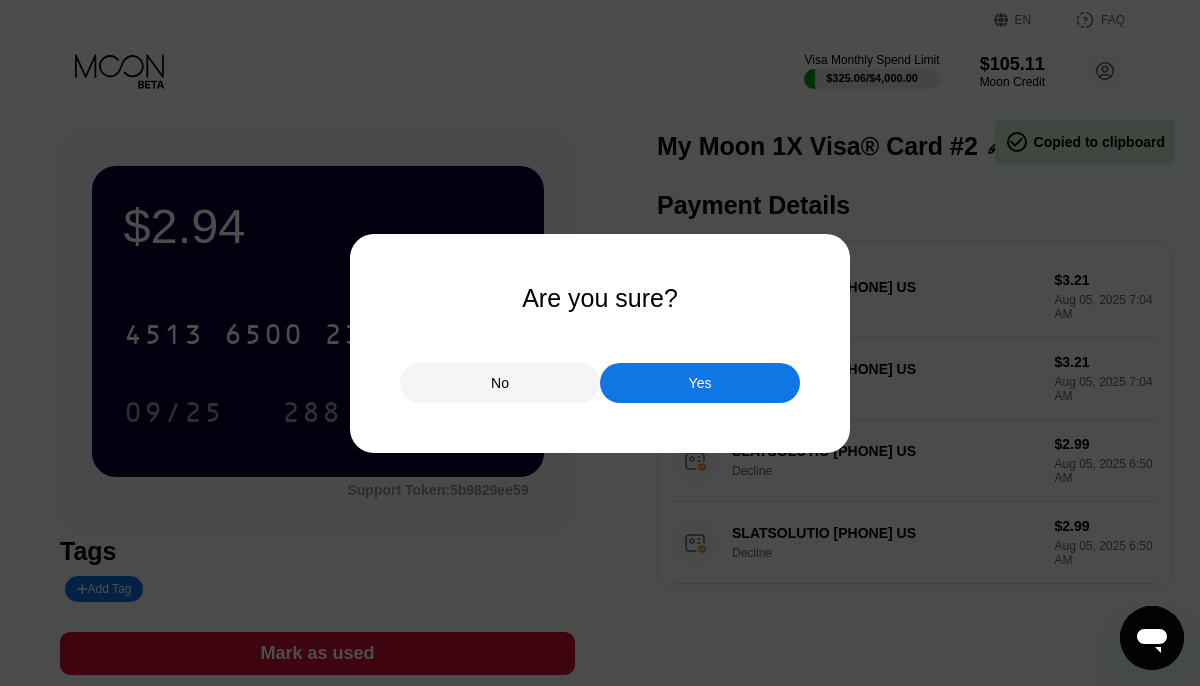 drag, startPoint x: 664, startPoint y: 382, endPoint x: 539, endPoint y: 299, distance: 150.04666 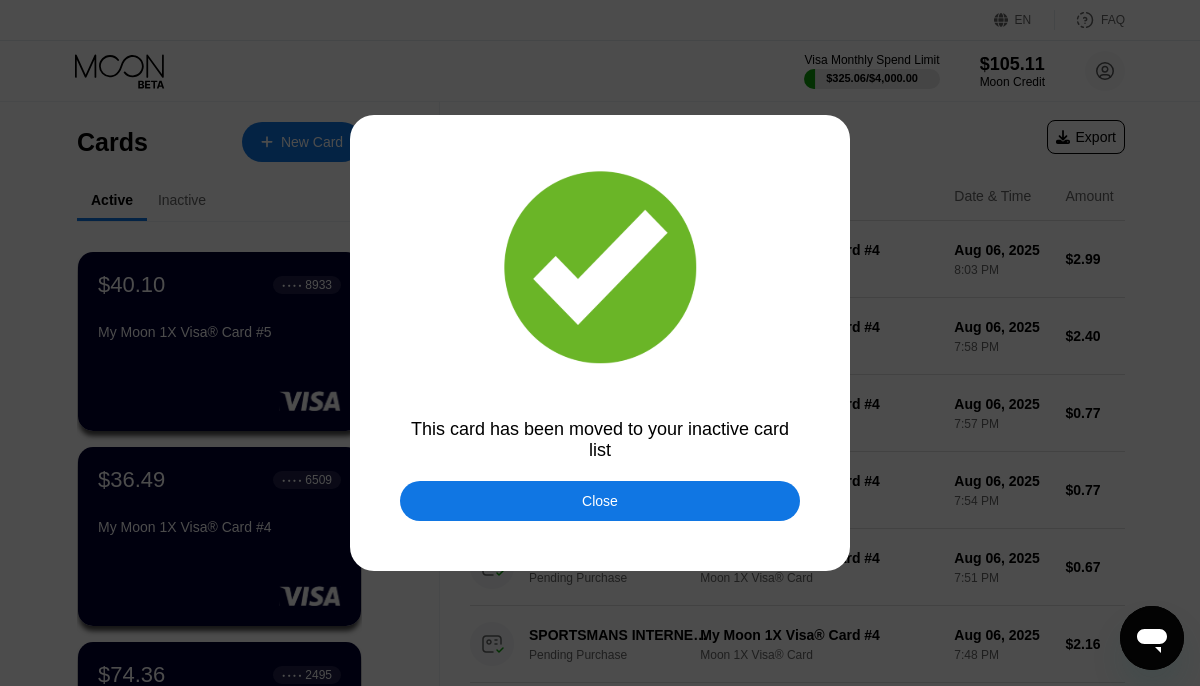 click on "Close" at bounding box center (600, 501) 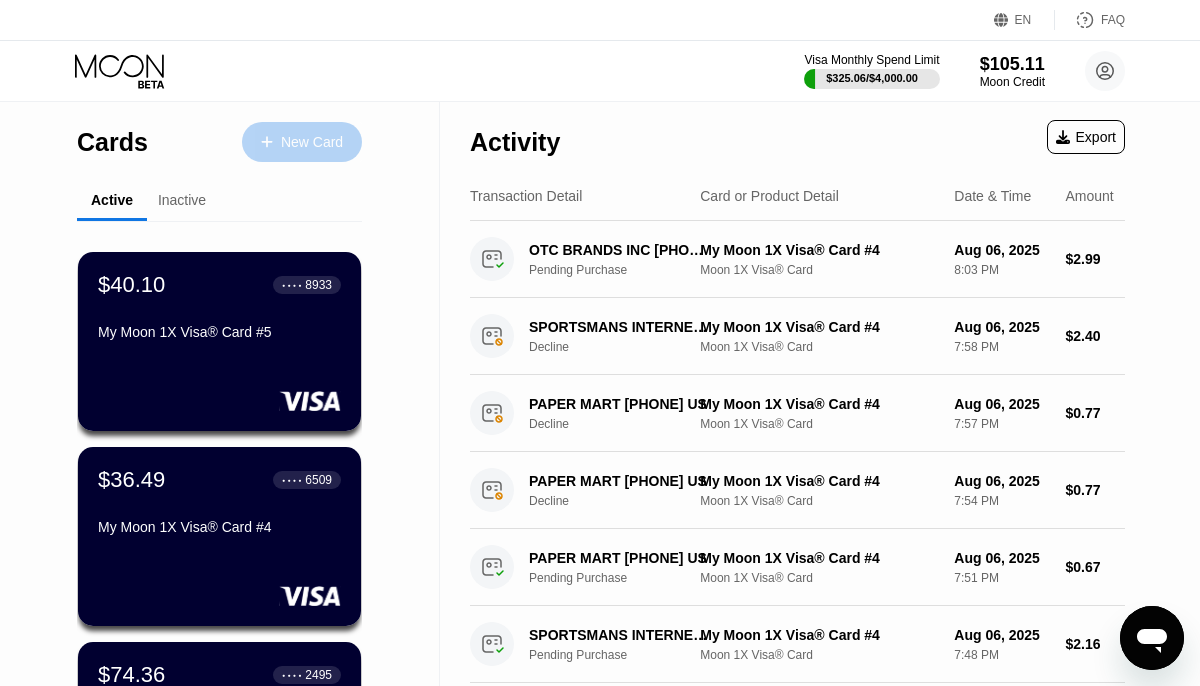 click on "New Card" at bounding box center (312, 142) 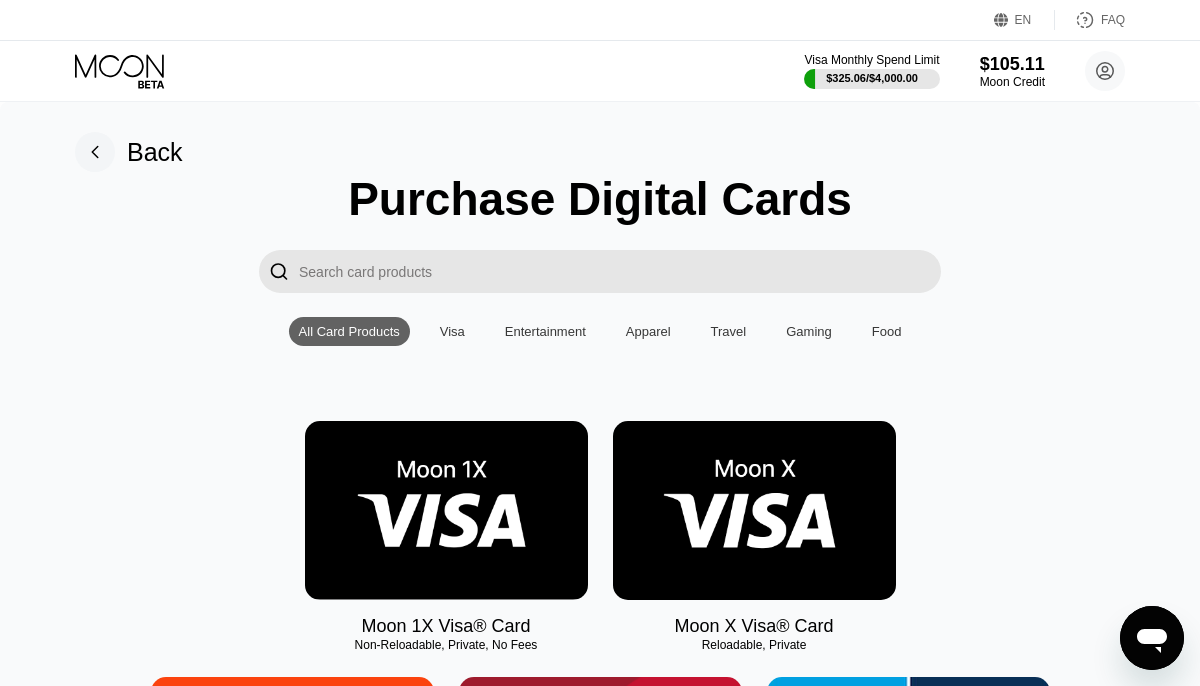 click at bounding box center (446, 510) 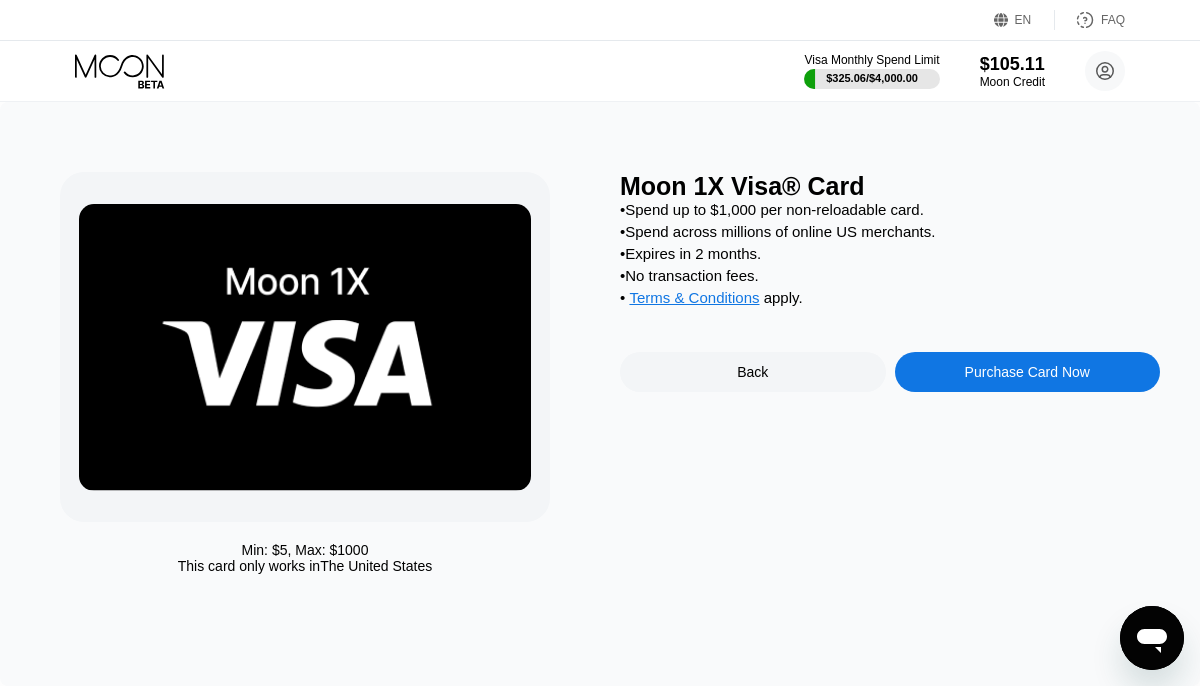 click on "Purchase Card Now" at bounding box center (1027, 372) 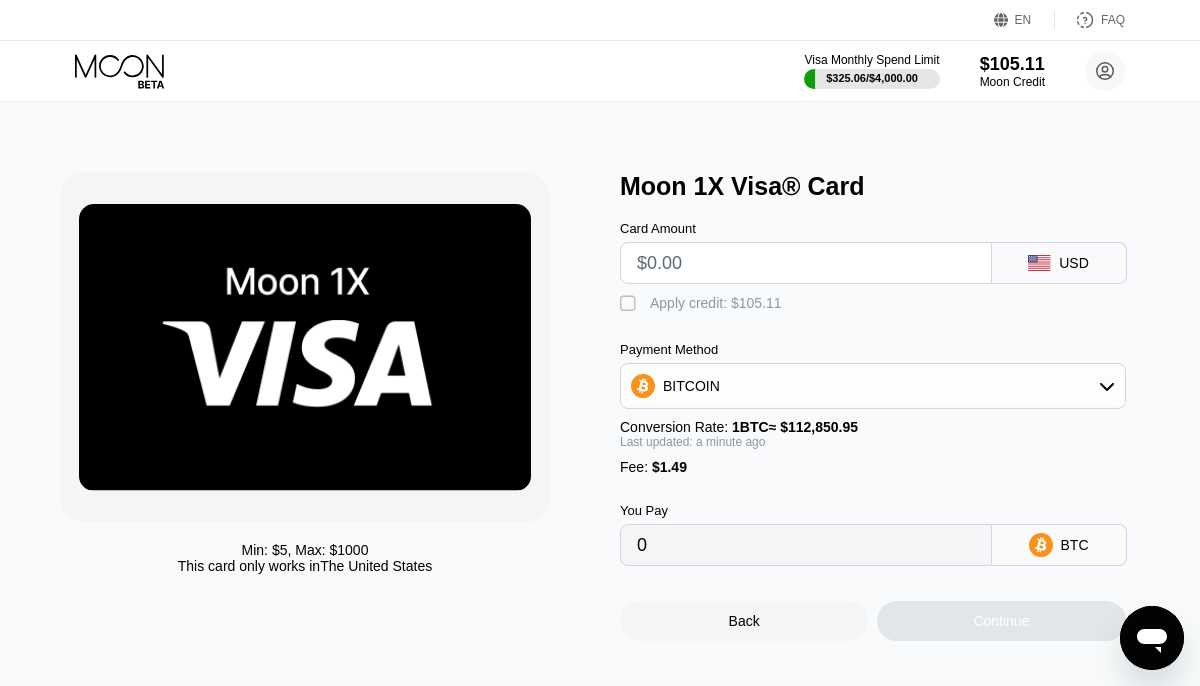 click on "BITCOIN" at bounding box center (873, 386) 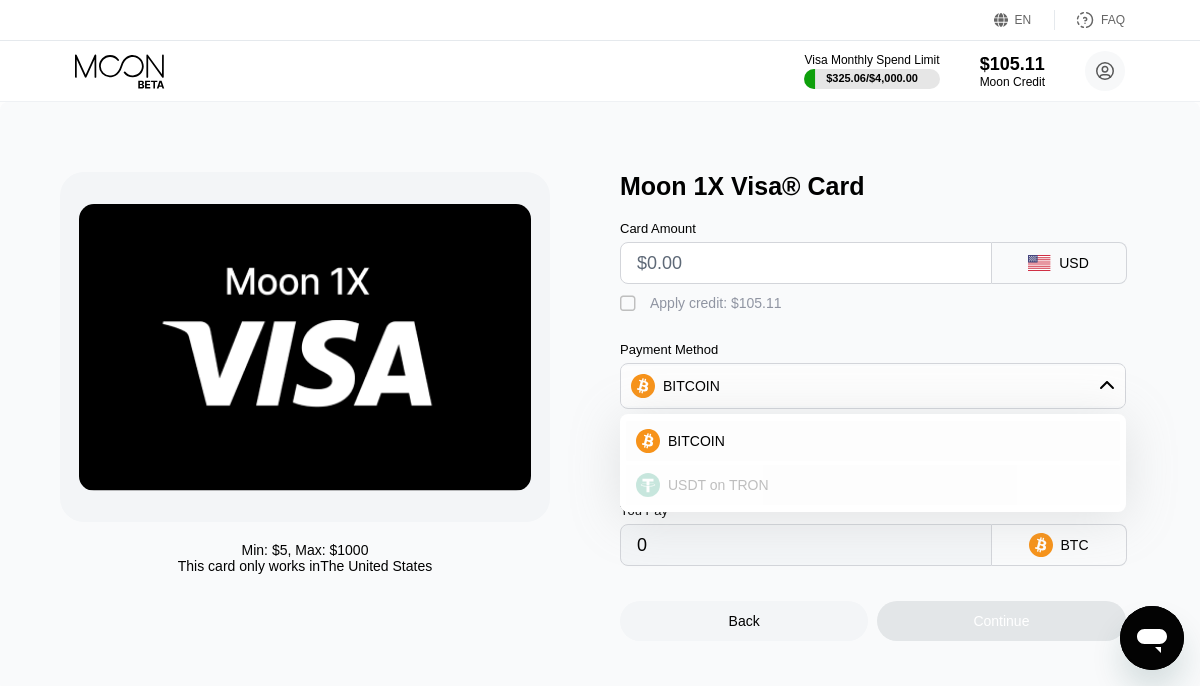 click on "USDT on TRON" at bounding box center (718, 485) 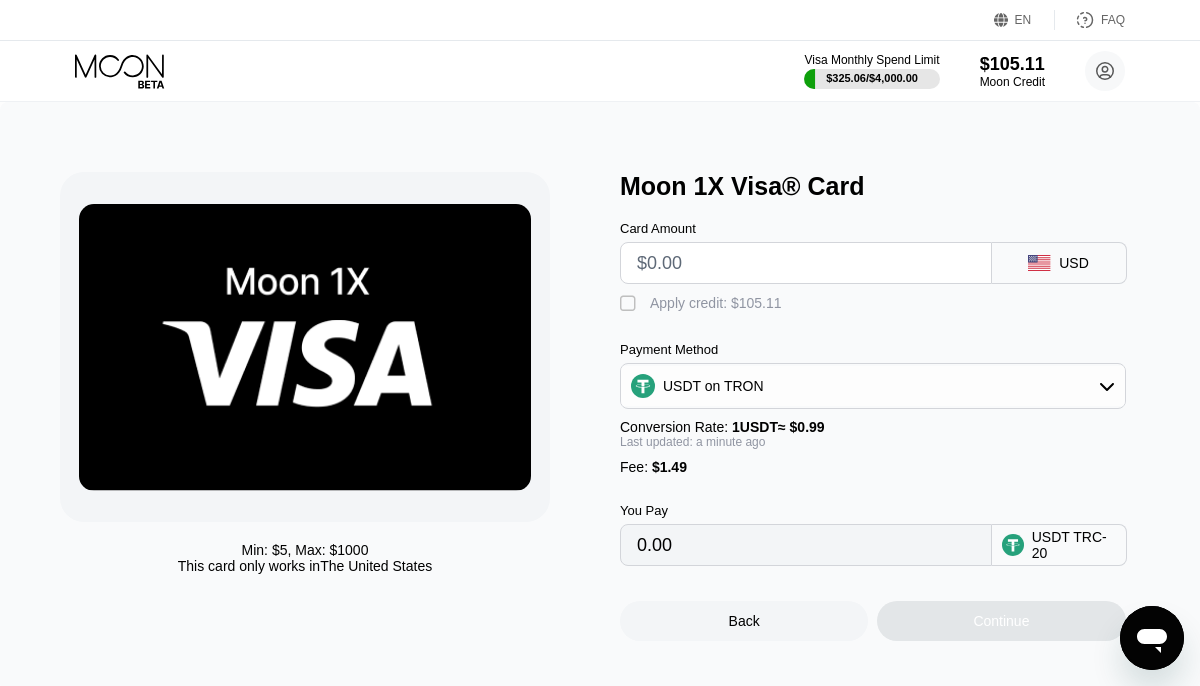click at bounding box center [806, 263] 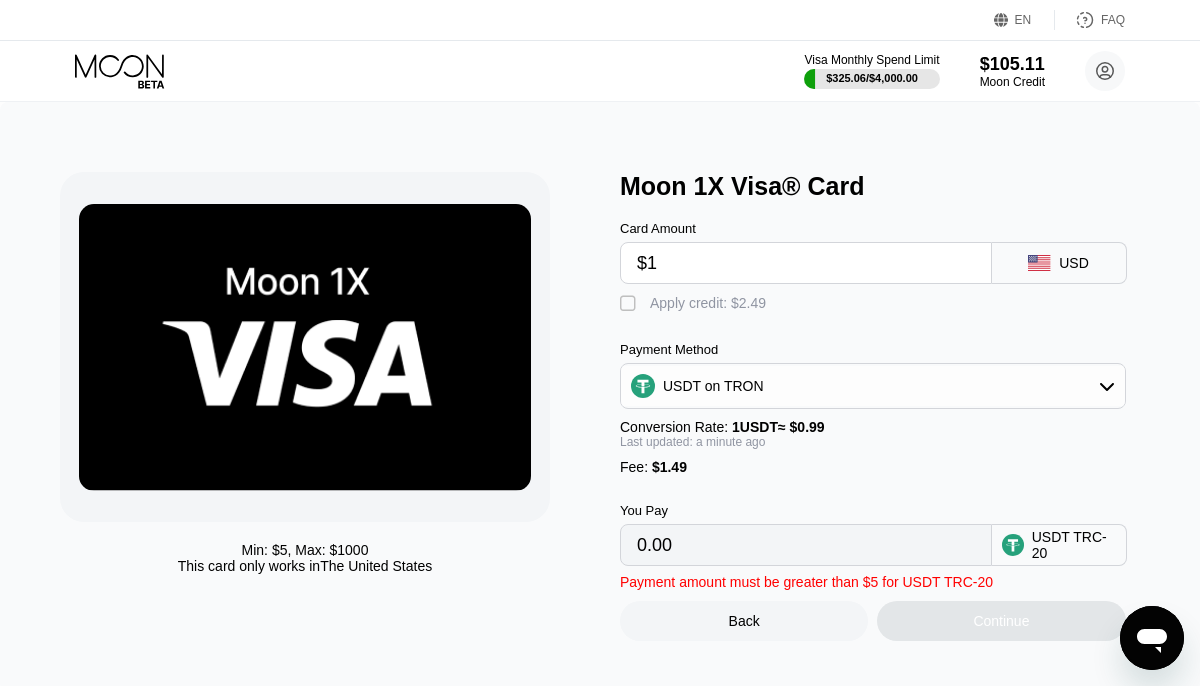 type on "2.52" 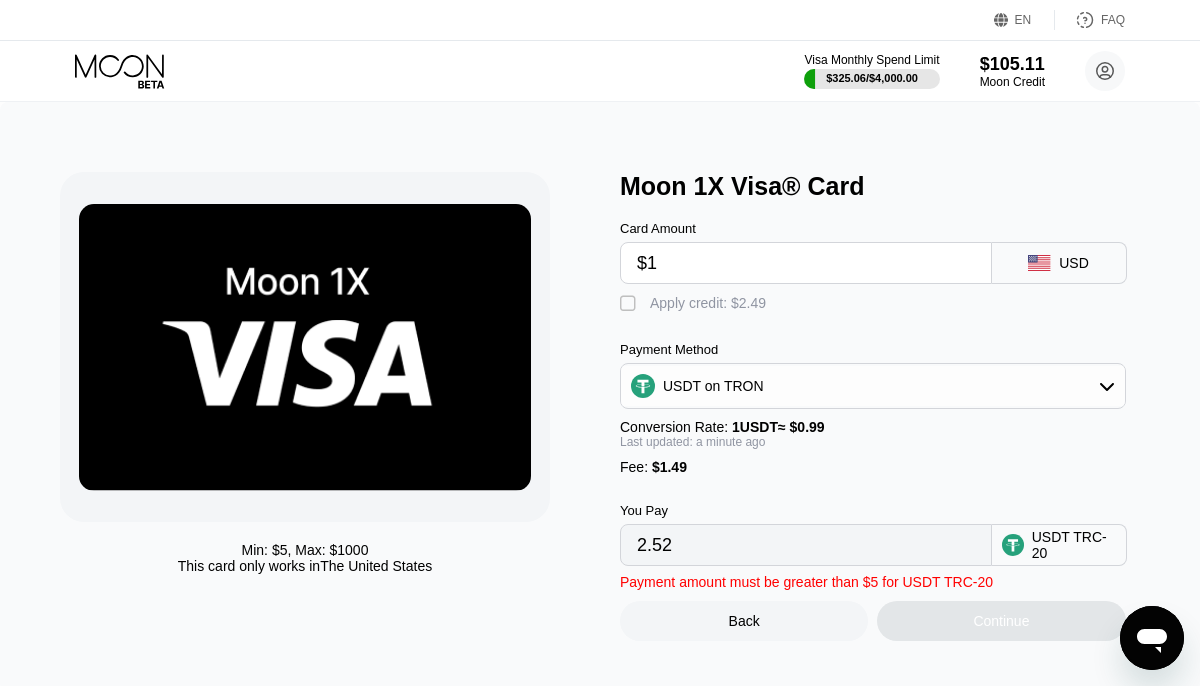 type on "$15" 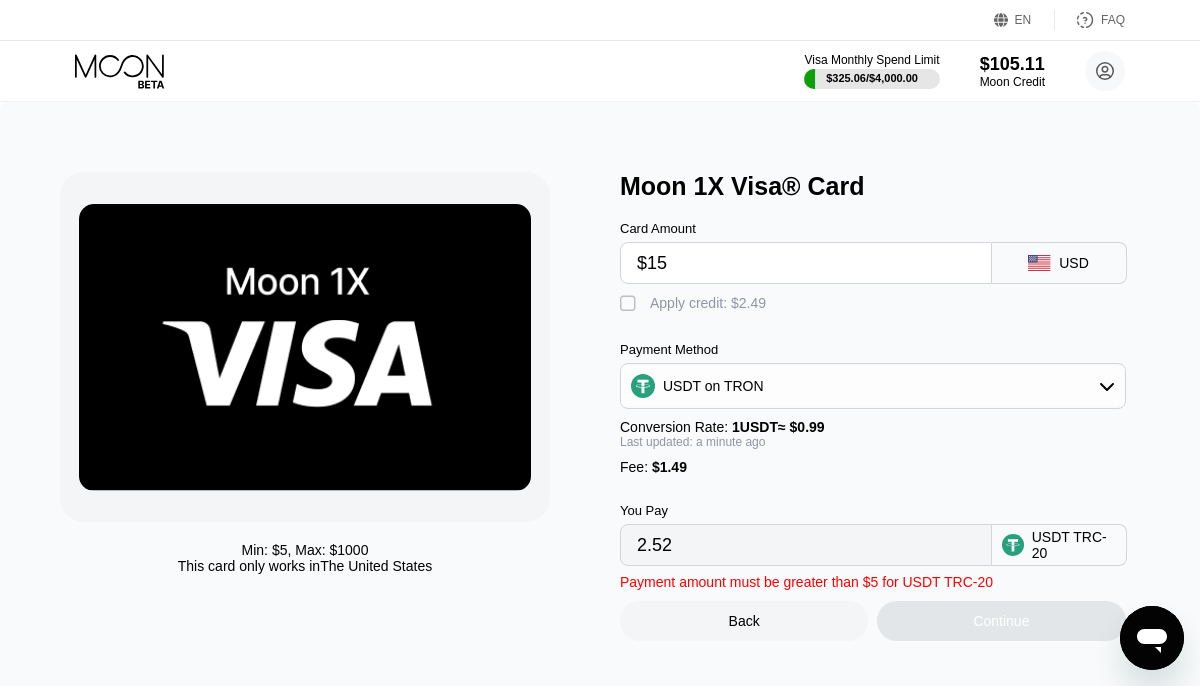 type on "16.66" 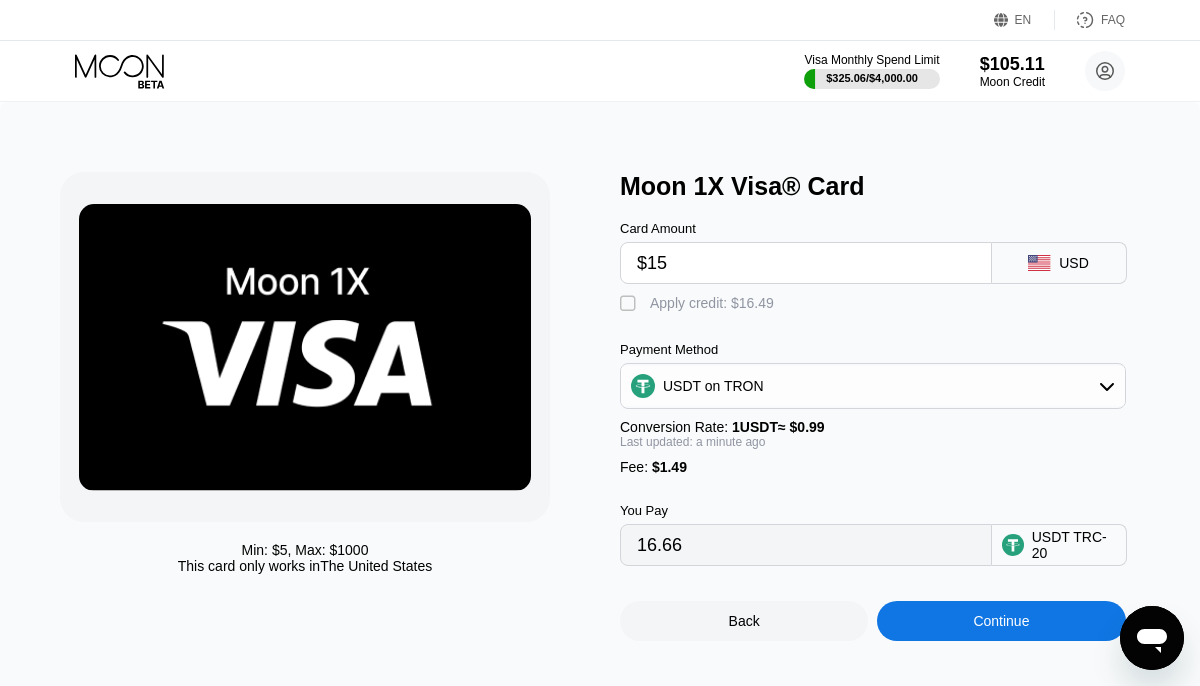 type on "$150" 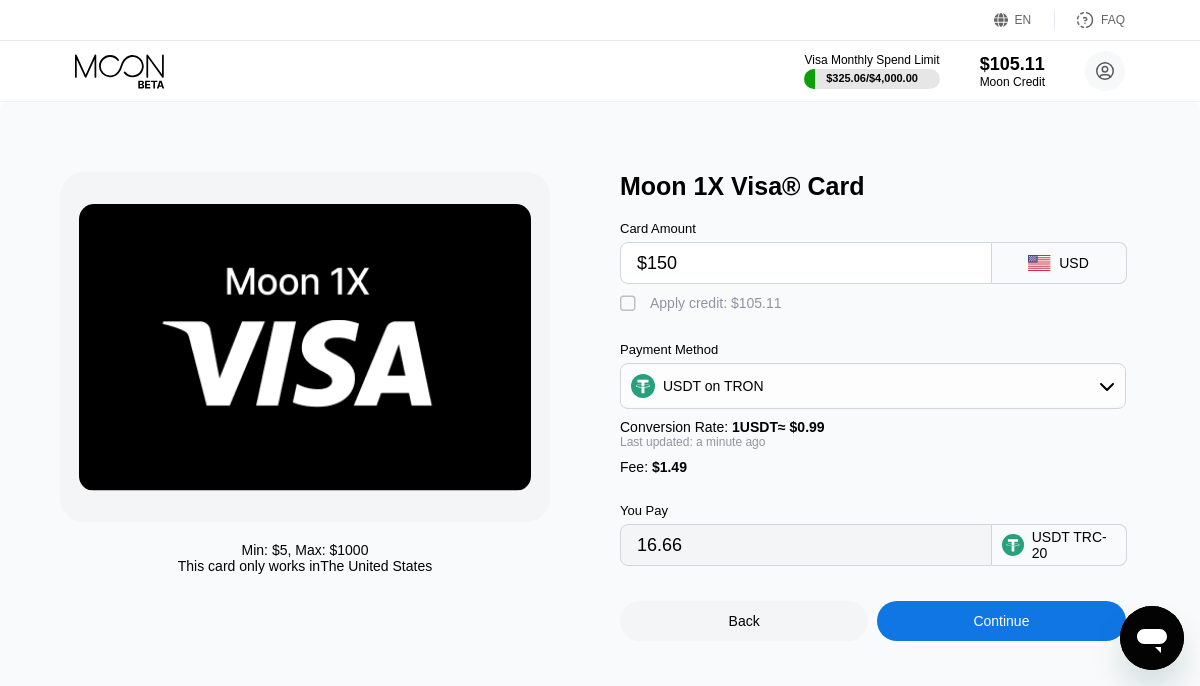 type on "153.02" 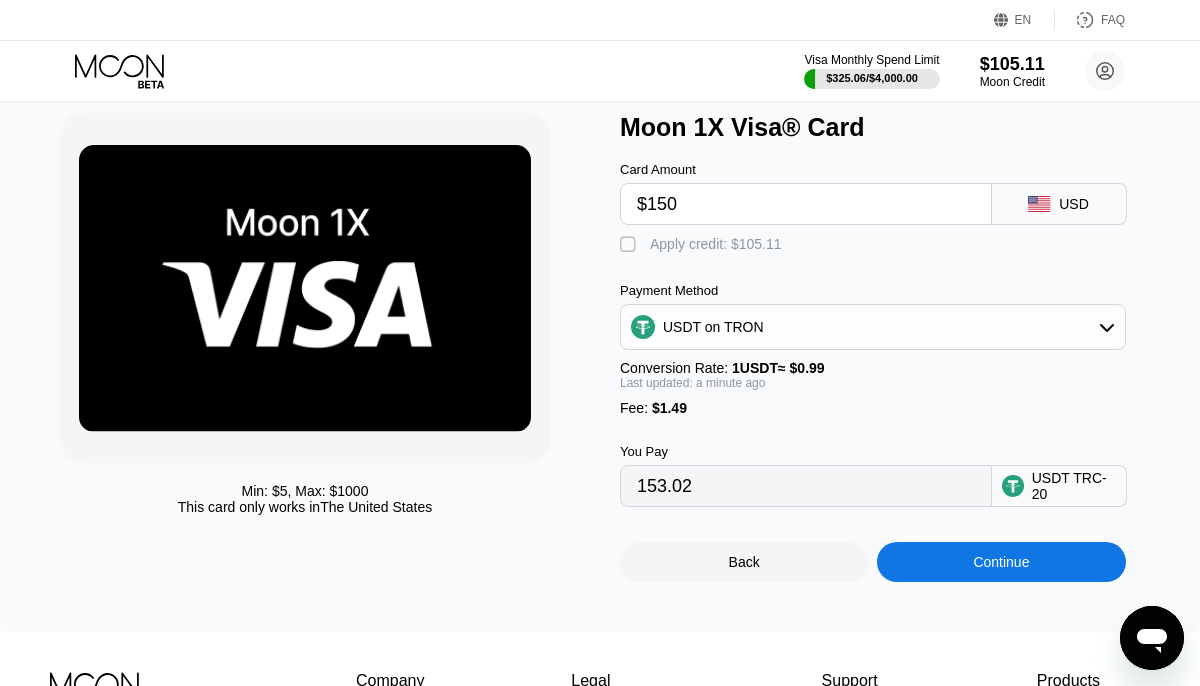 scroll, scrollTop: 69, scrollLeft: 0, axis: vertical 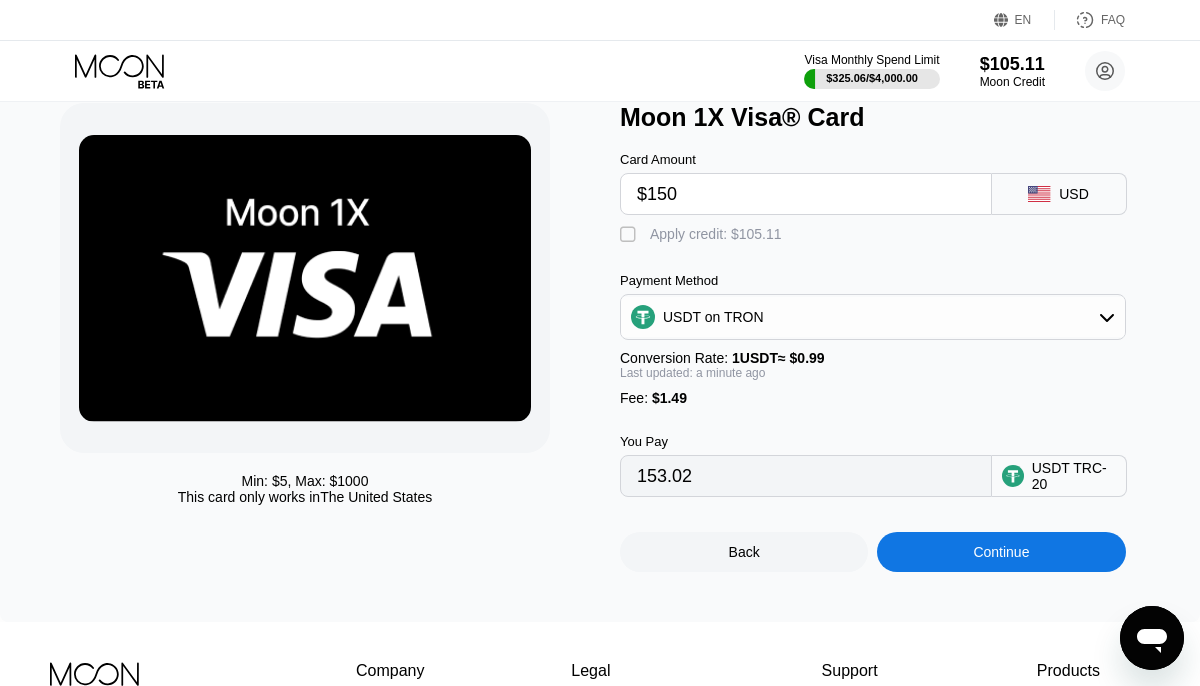 type on "$150" 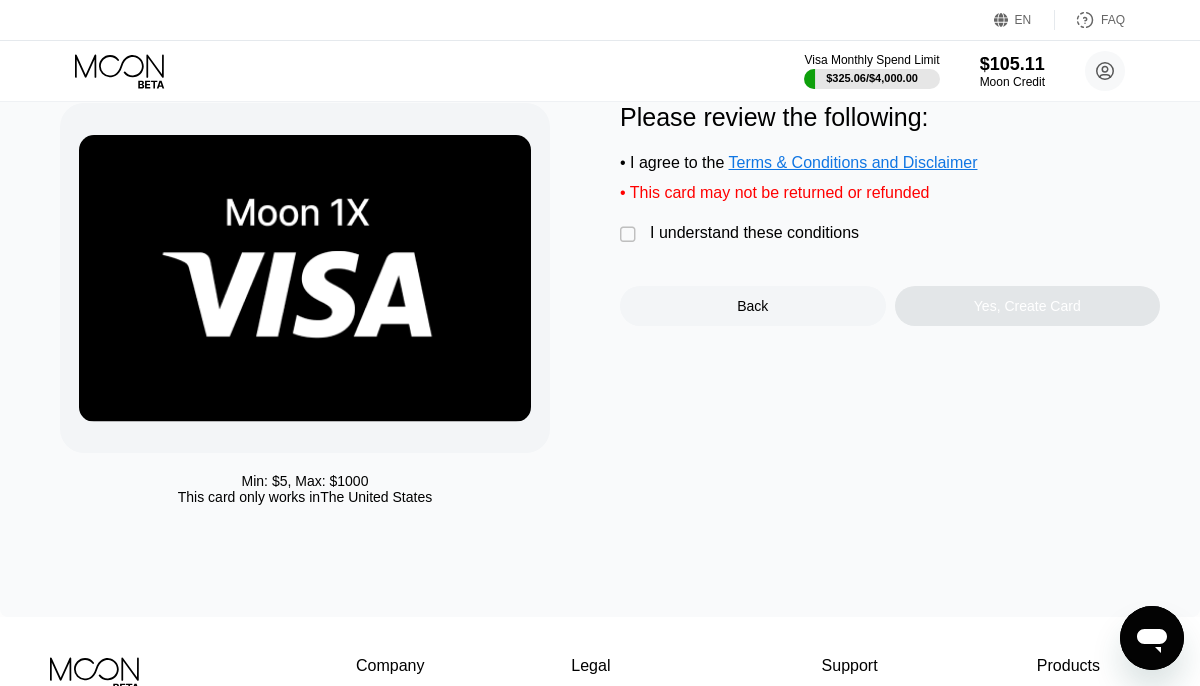 scroll, scrollTop: 0, scrollLeft: 0, axis: both 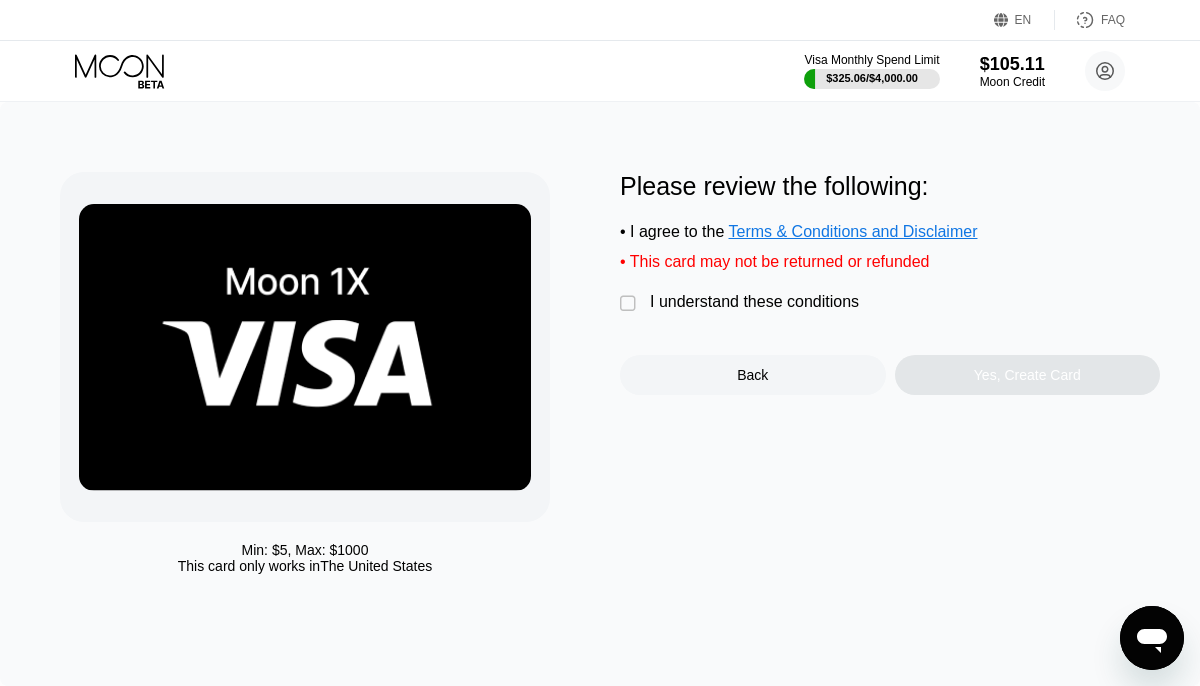 drag, startPoint x: 715, startPoint y: 306, endPoint x: 820, endPoint y: 338, distance: 109.76794 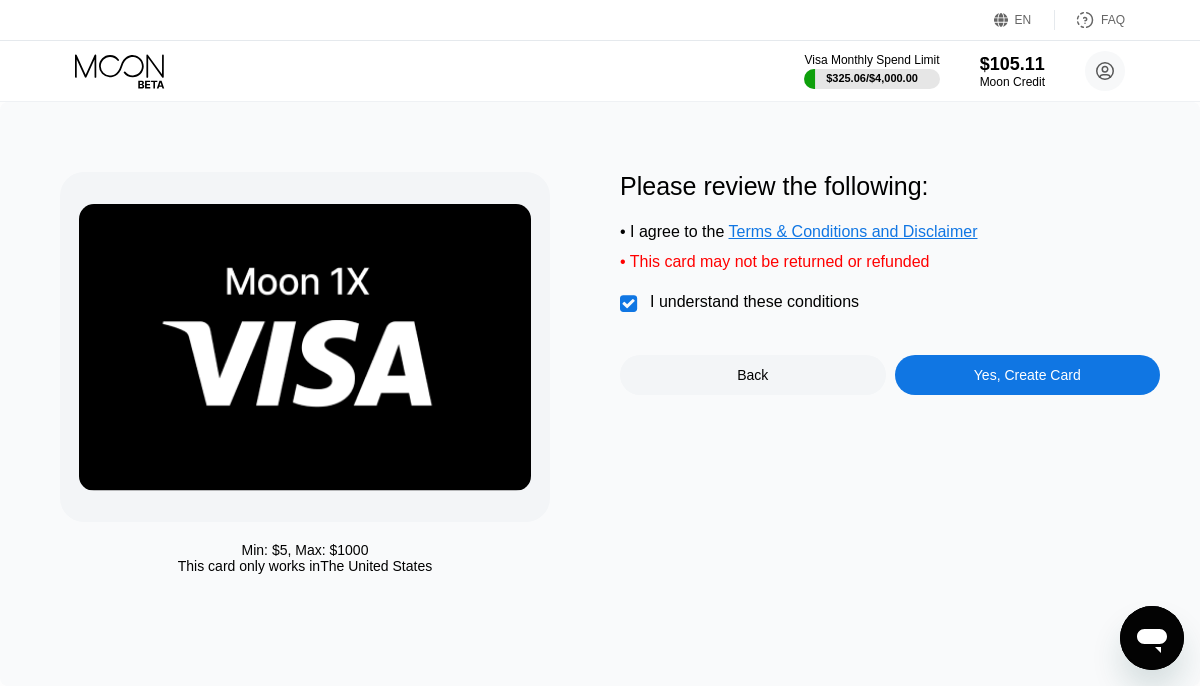 click on "Yes, Create Card" at bounding box center (1028, 375) 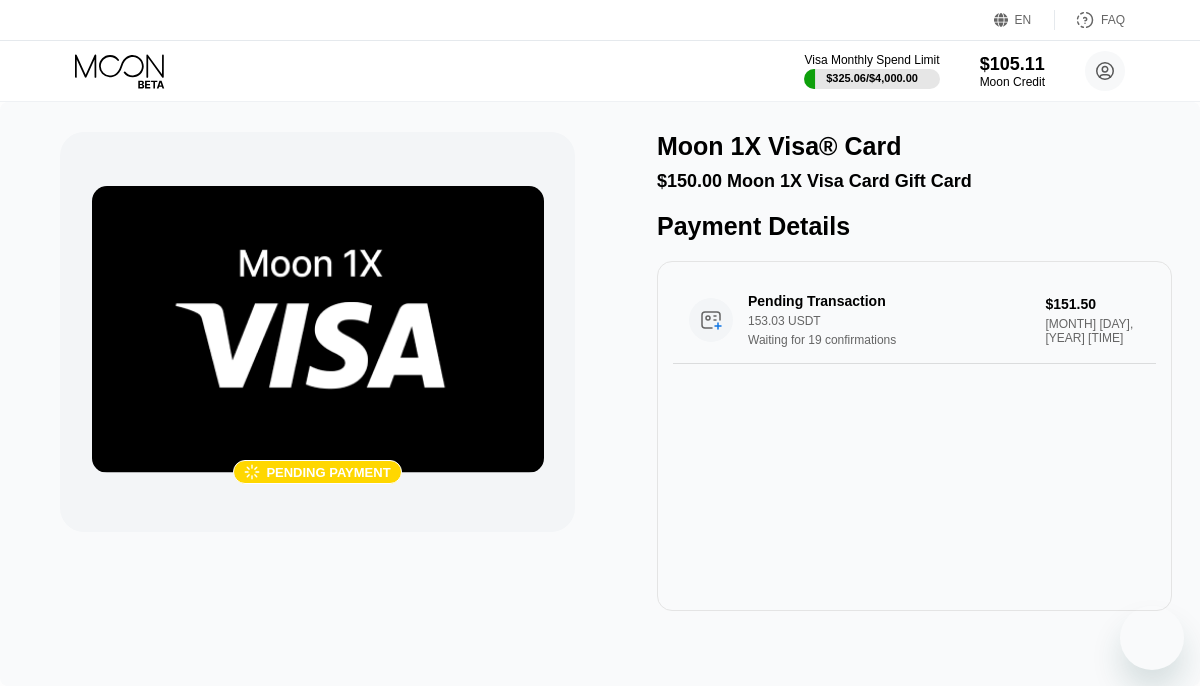 scroll, scrollTop: 0, scrollLeft: 0, axis: both 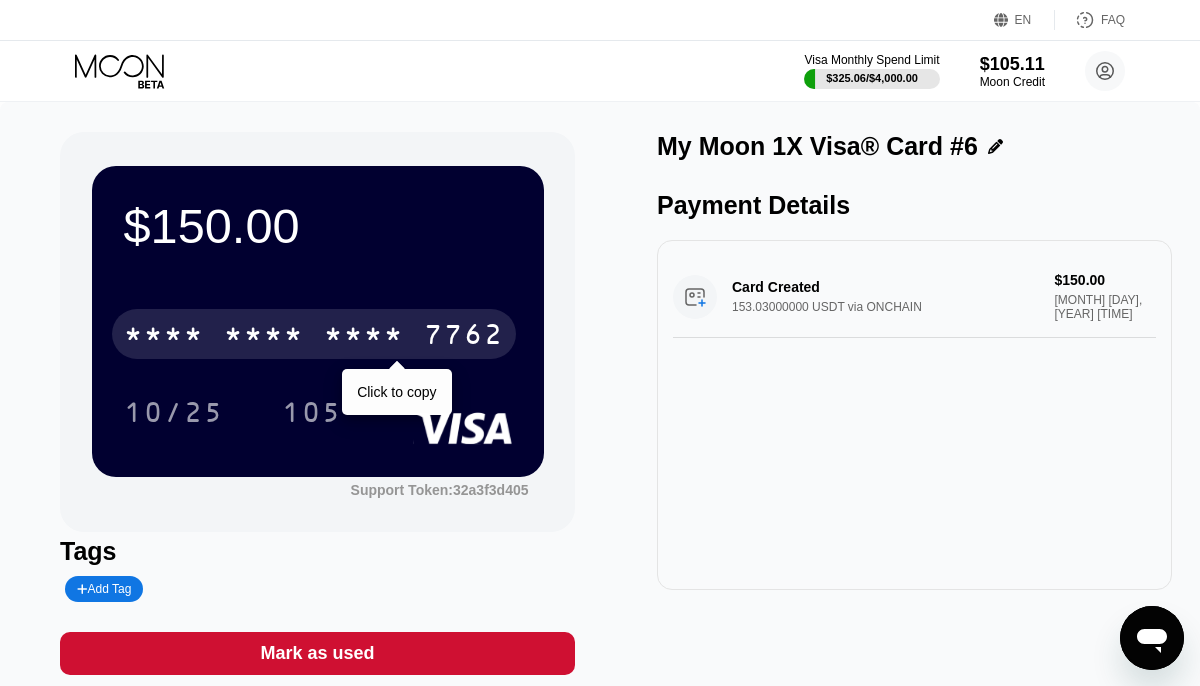 click on "* * * * * * * * * * * * 7762" at bounding box center (314, 334) 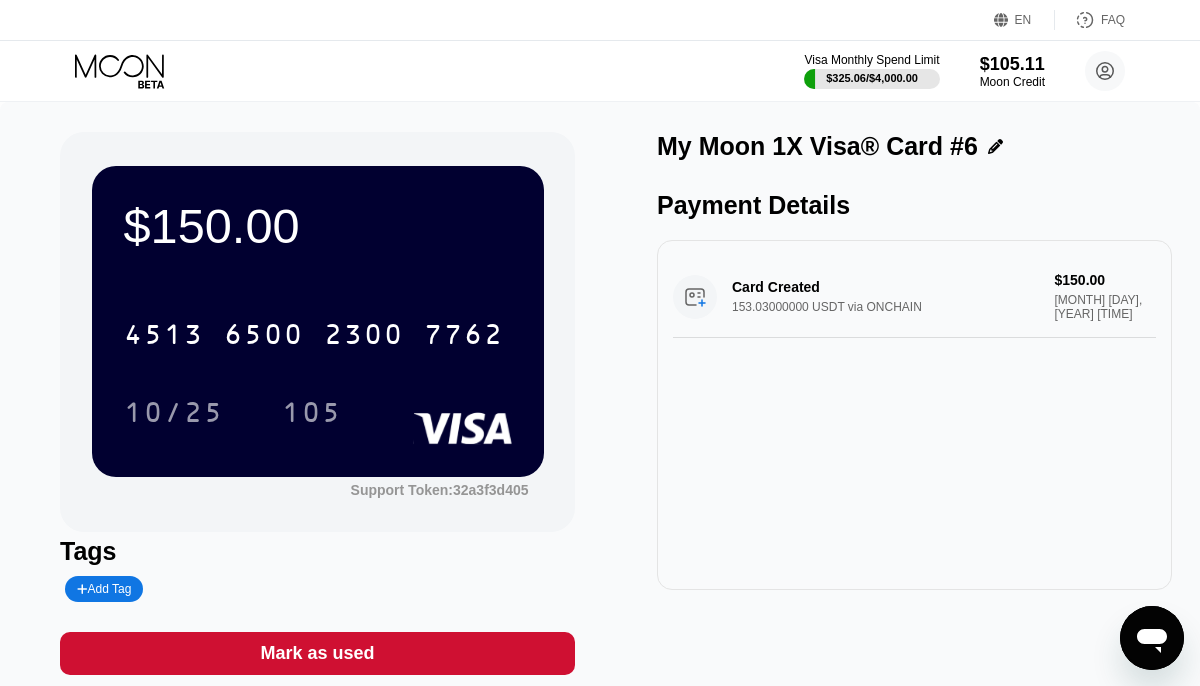 click on "105" at bounding box center [312, 415] 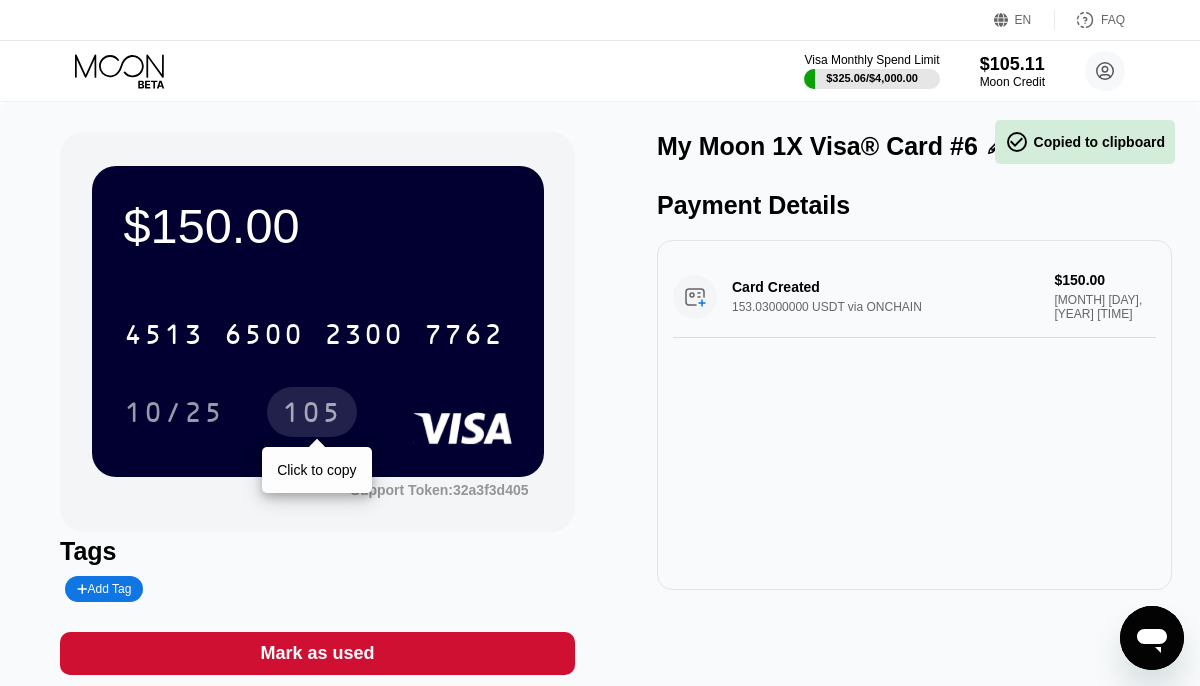 click on "105" at bounding box center [312, 415] 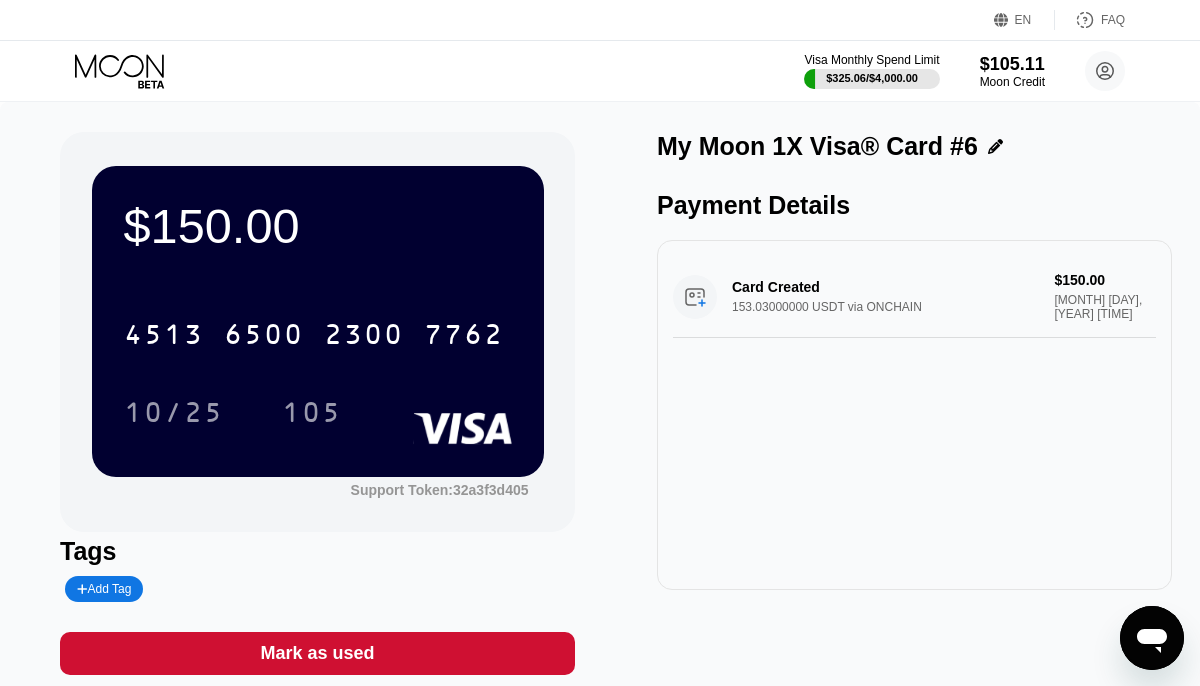 click on "10/25" at bounding box center [174, 415] 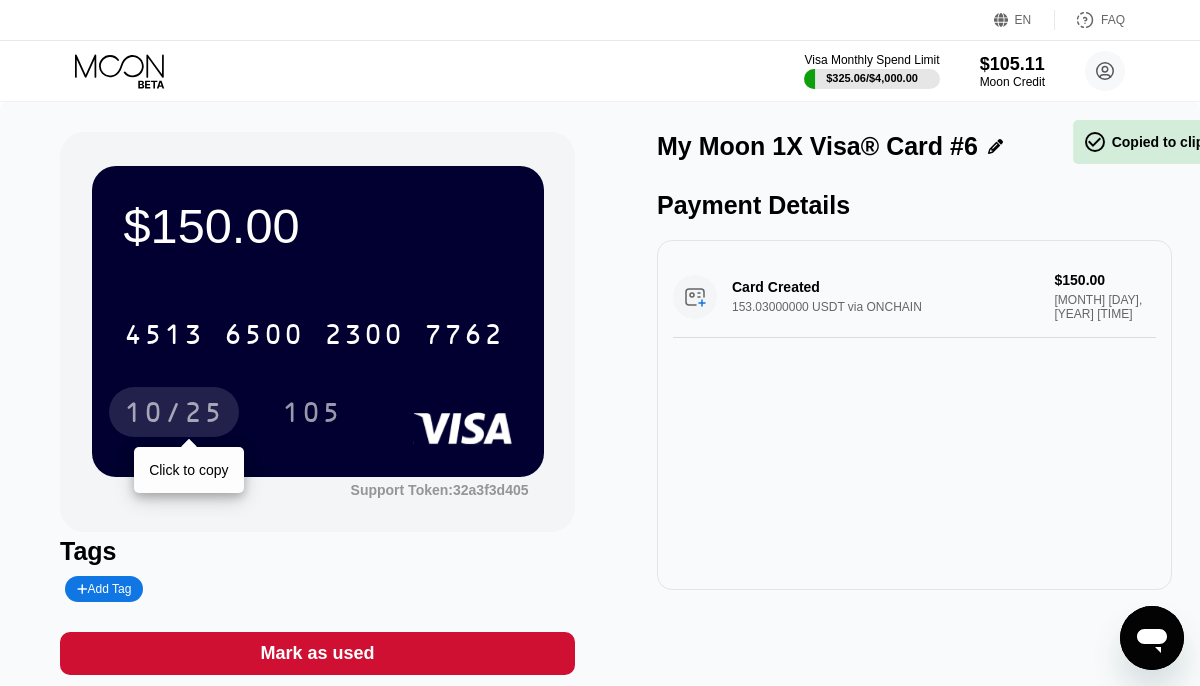 click on "10/25" at bounding box center [174, 415] 